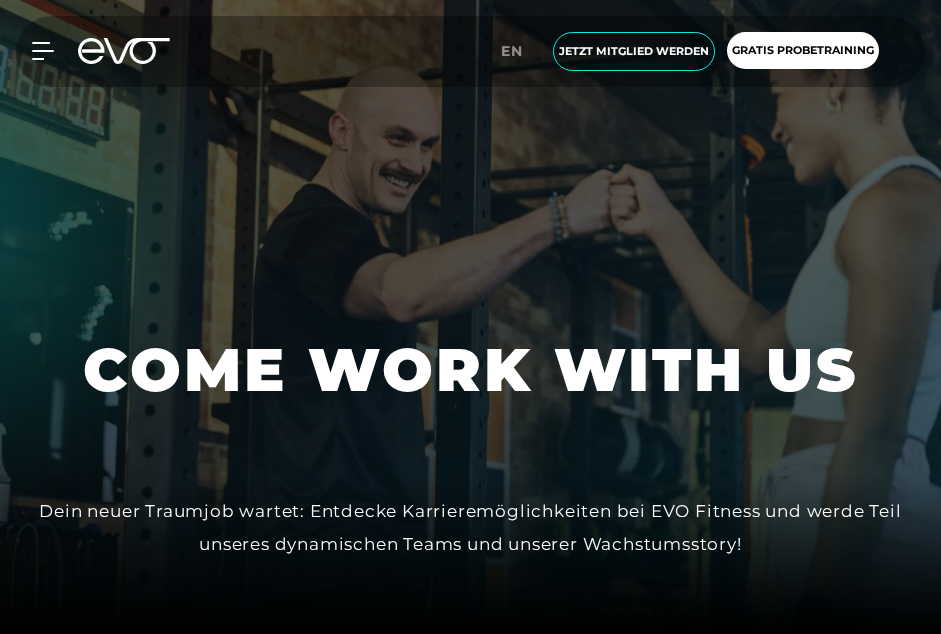 scroll, scrollTop: 1110, scrollLeft: 0, axis: vertical 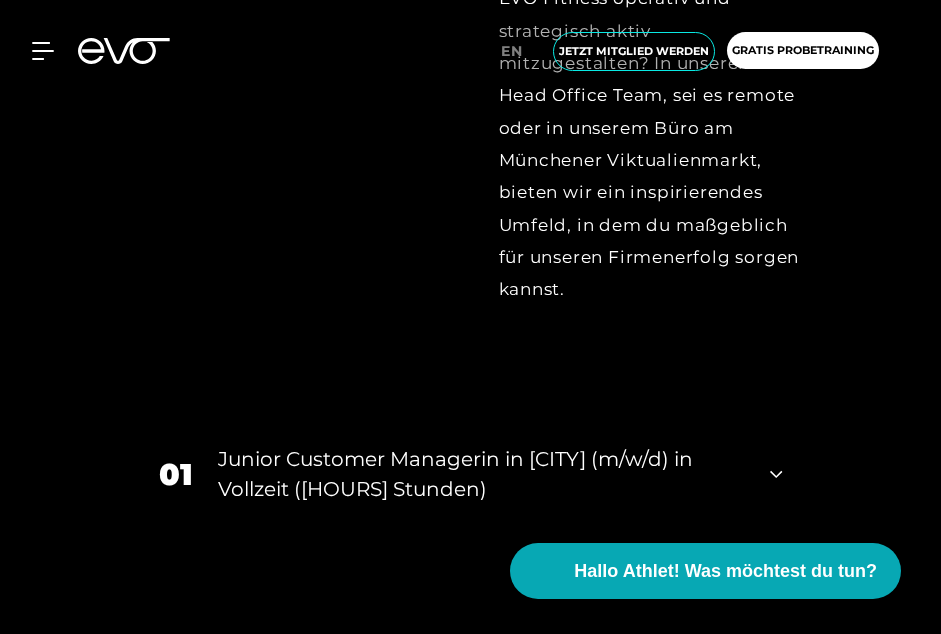click on "Junior Customer Managerin in München (m/w/d) in Vollzeit (40 Stunden)" at bounding box center [482, 474] 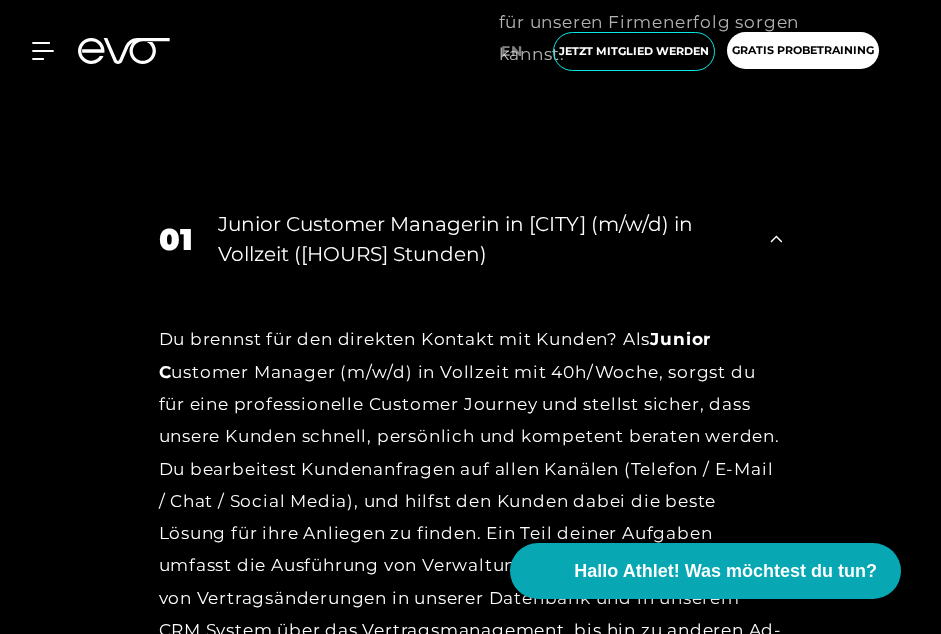 scroll, scrollTop: 7509, scrollLeft: 0, axis: vertical 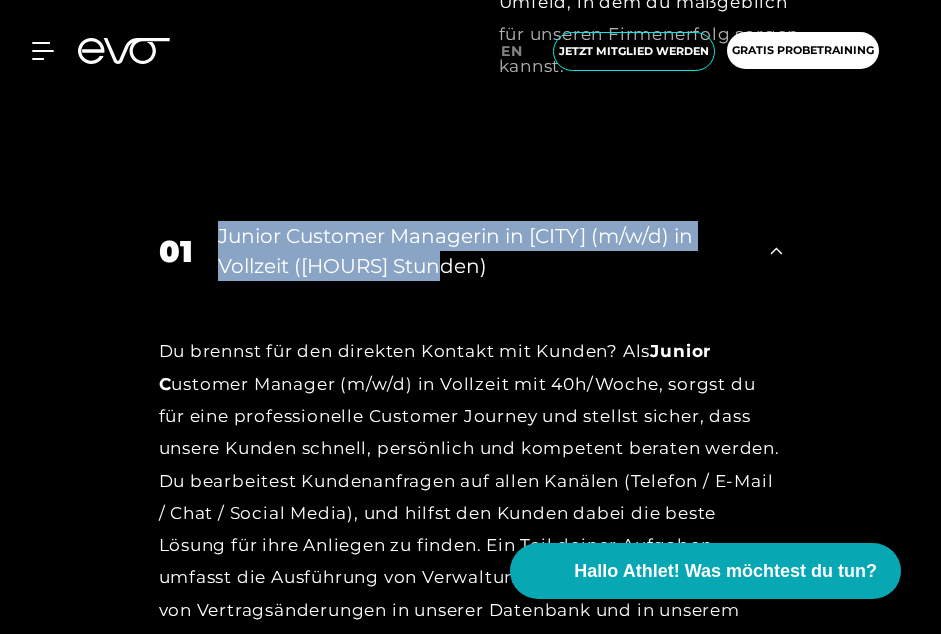 drag, startPoint x: 442, startPoint y: 255, endPoint x: 218, endPoint y: 229, distance: 225.50388 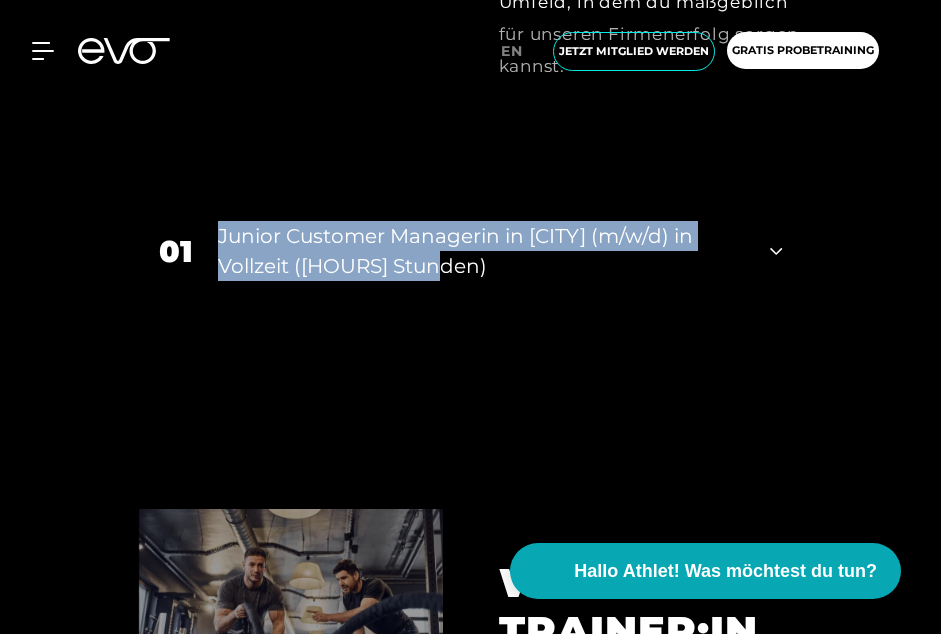 copy on "Junior Customer Managerin in München (m/w/d) in Vollzeit (40 Stunden)" 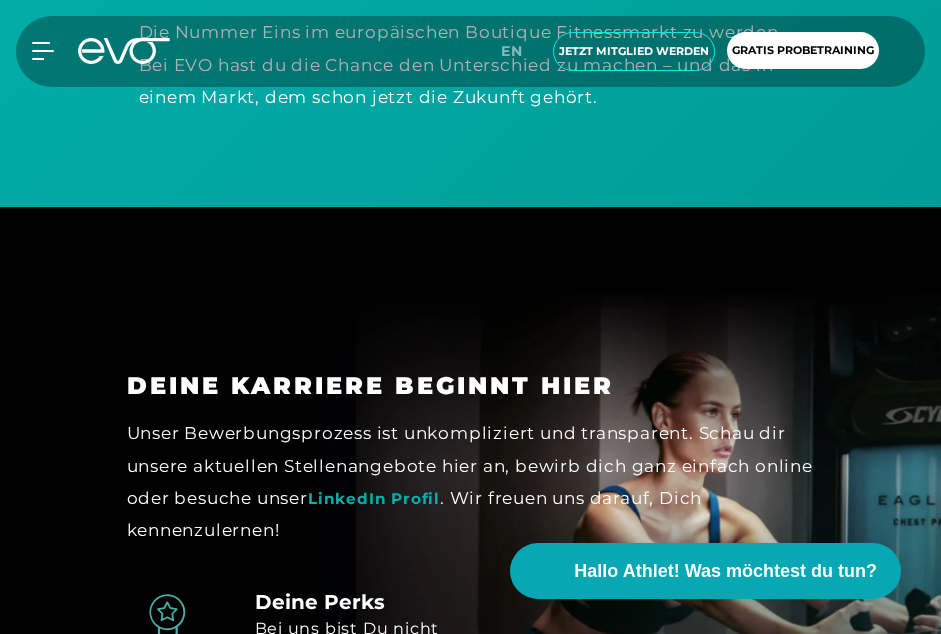 scroll, scrollTop: 2663, scrollLeft: 0, axis: vertical 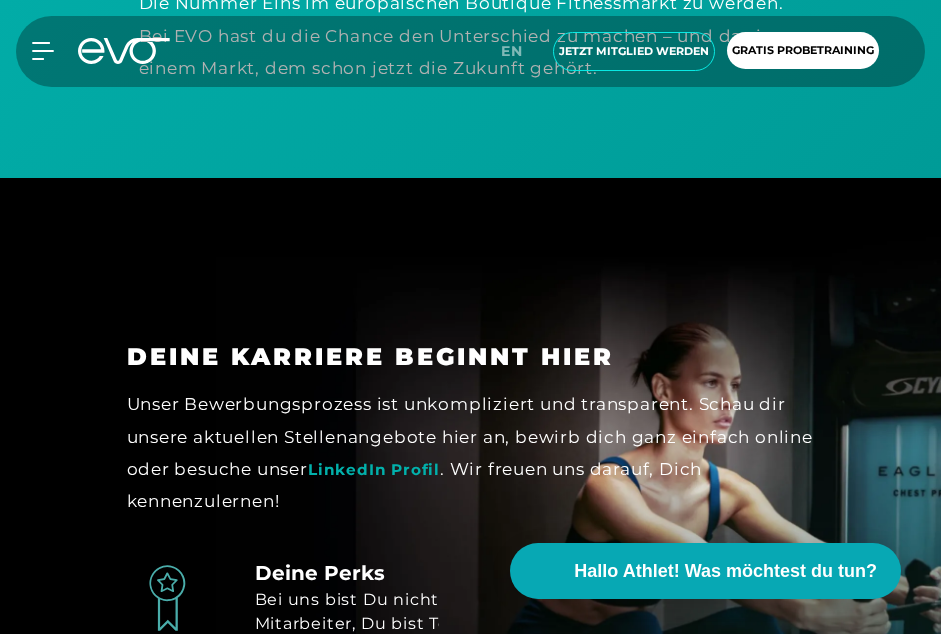 click on "LinkedIn Profil" at bounding box center (374, 469) 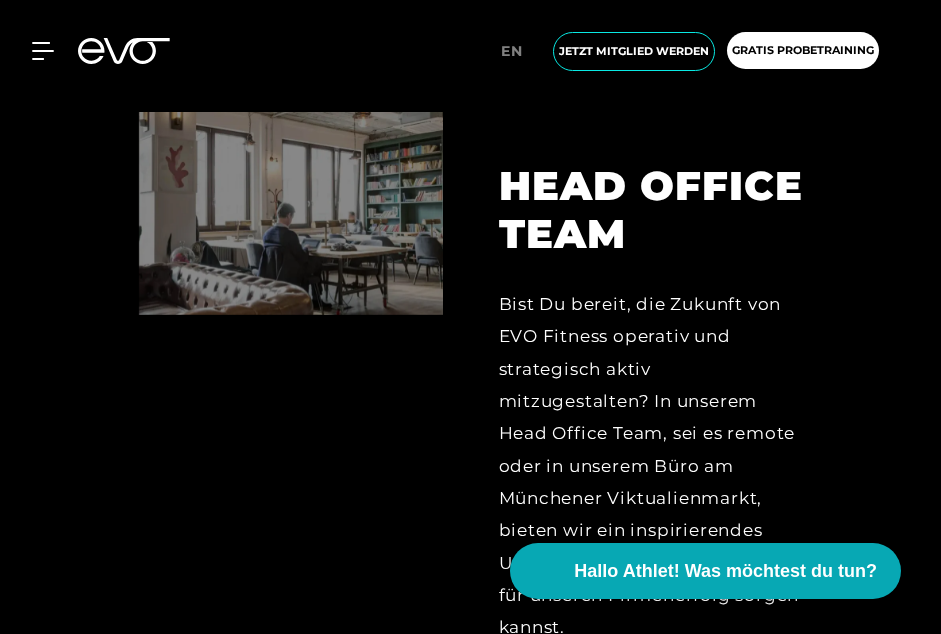 scroll, scrollTop: 7558, scrollLeft: 0, axis: vertical 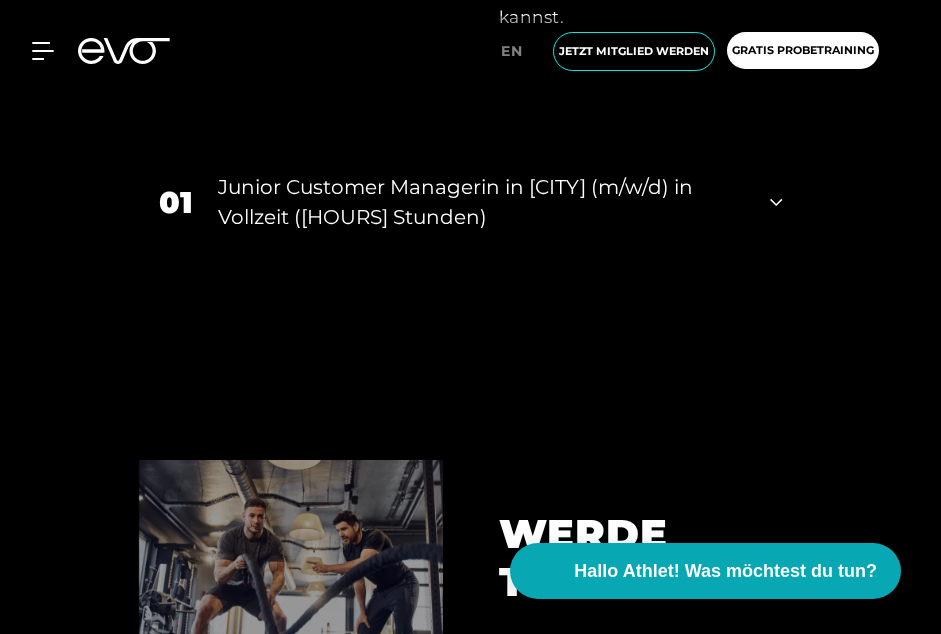 click on "Junior Customer Managerin in München (m/w/d) in Vollzeit (40 Stunden)" at bounding box center [482, 202] 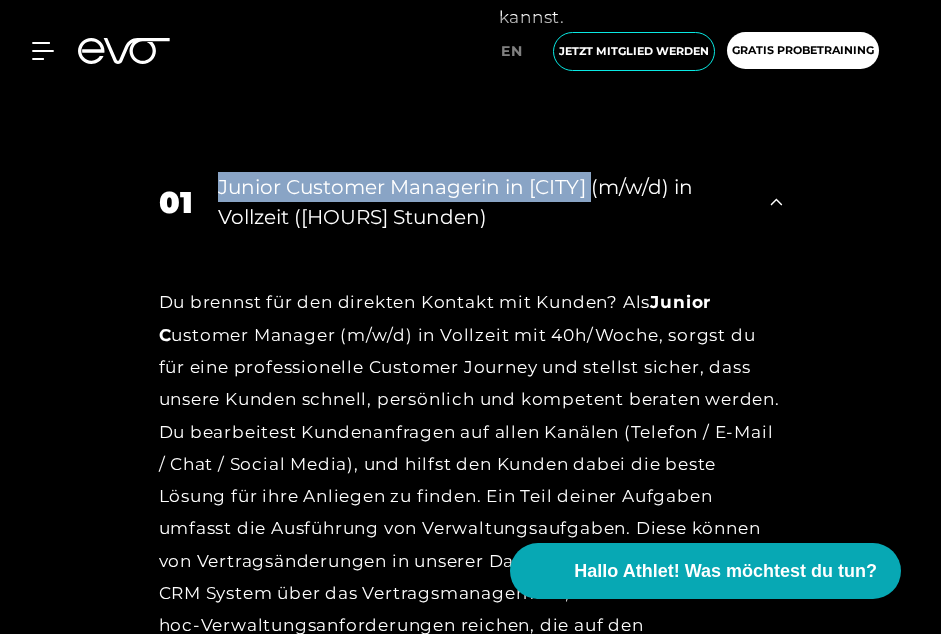 drag, startPoint x: 213, startPoint y: 169, endPoint x: 624, endPoint y: 181, distance: 411.17514 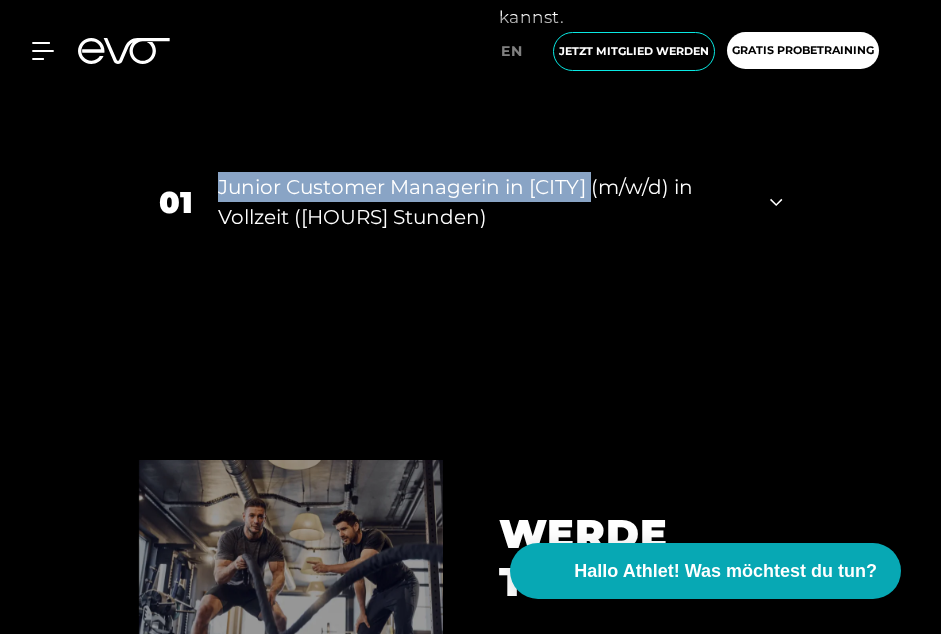 copy on "Junior Customer Managerin in München" 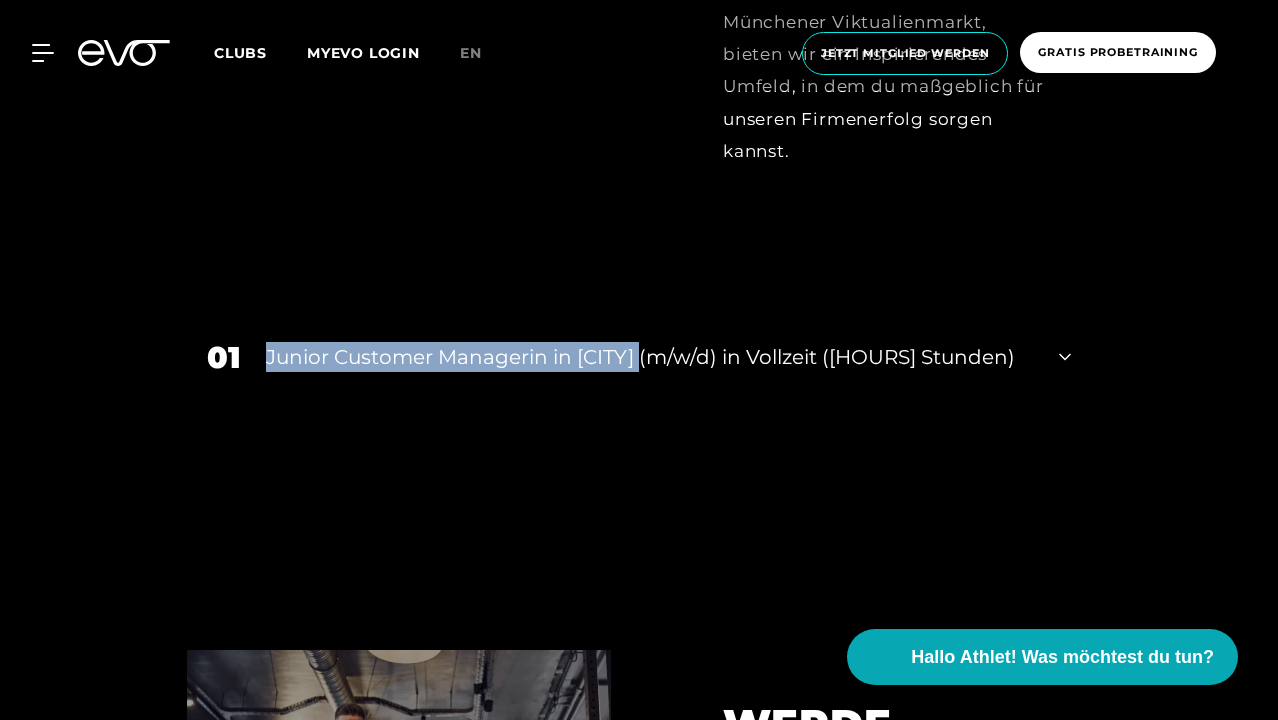 scroll, scrollTop: 7010, scrollLeft: 0, axis: vertical 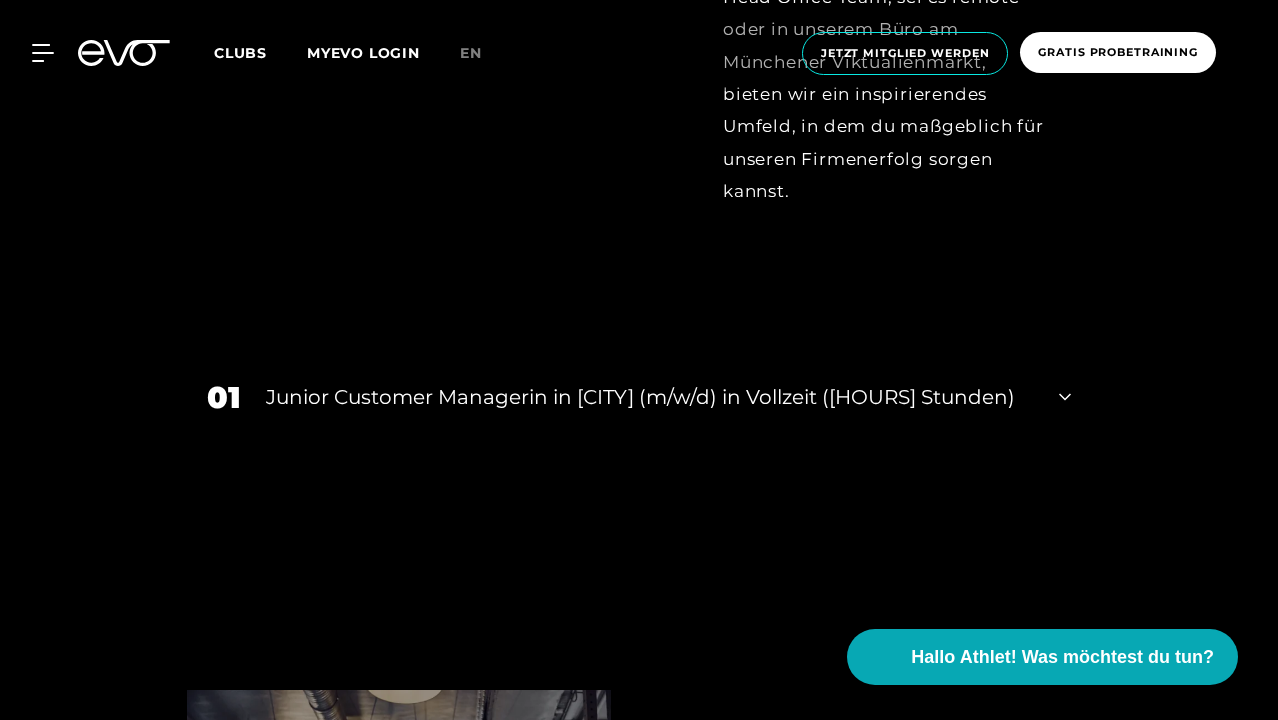 click on "Junior Customer Managerin in München (m/w/d) in Vollzeit (40 Stunden)" at bounding box center [650, 397] 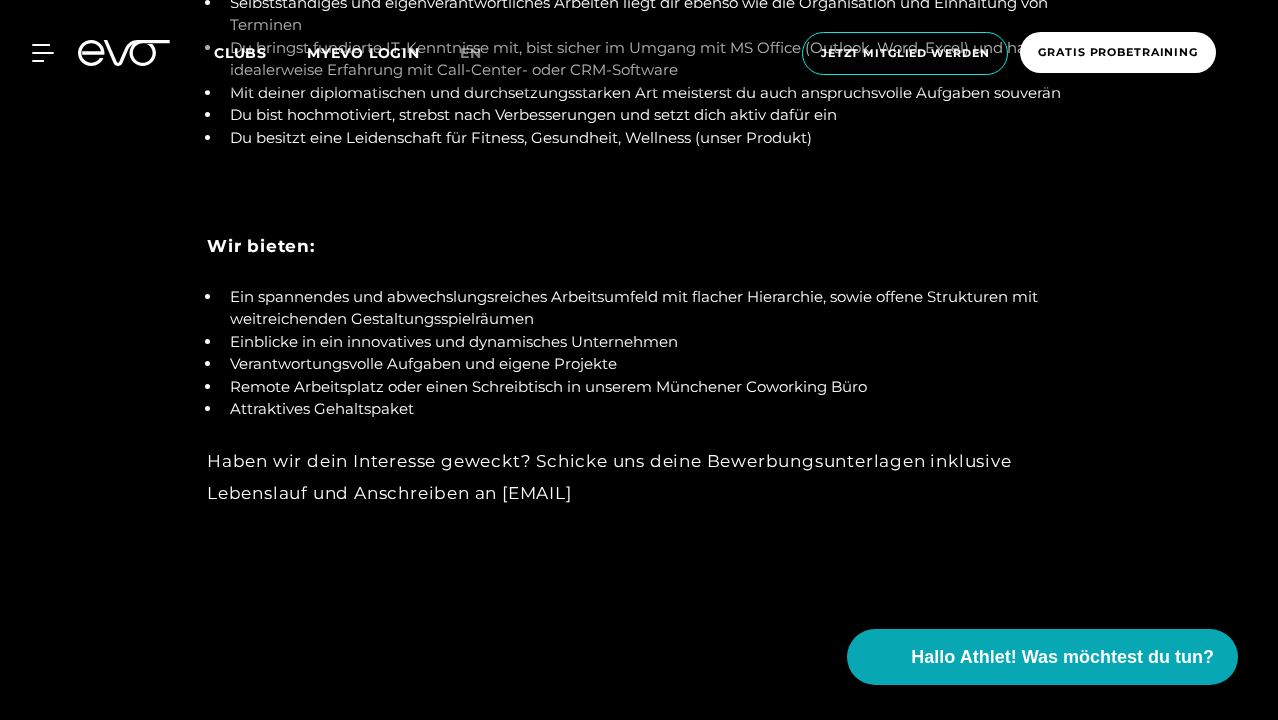scroll, scrollTop: 8634, scrollLeft: 0, axis: vertical 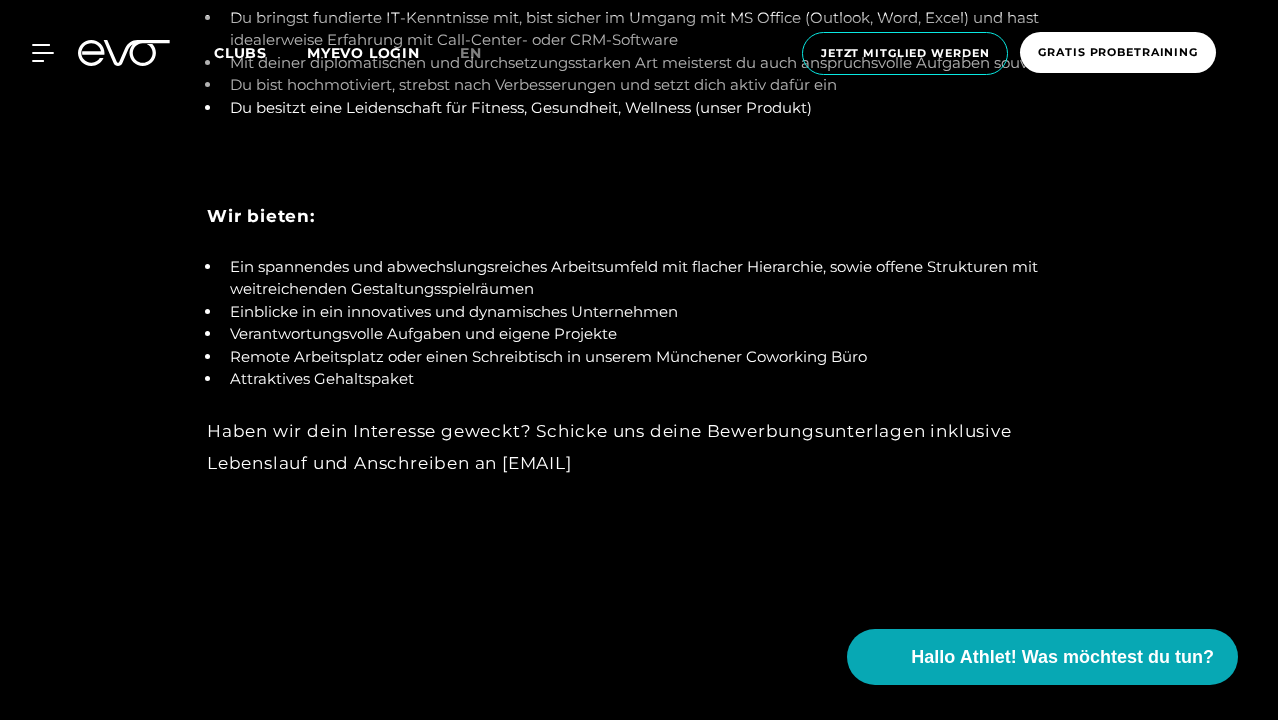 drag, startPoint x: 693, startPoint y: 437, endPoint x: 506, endPoint y: 443, distance: 187.09624 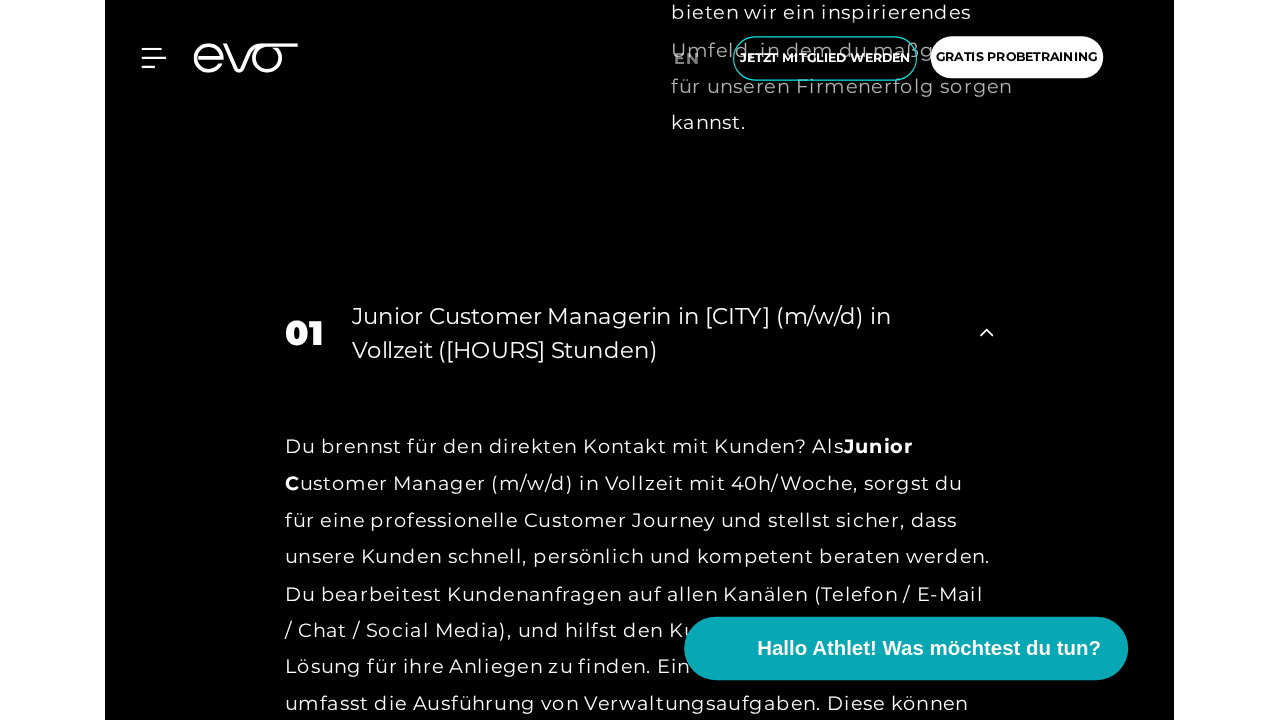 scroll, scrollTop: 7444, scrollLeft: 0, axis: vertical 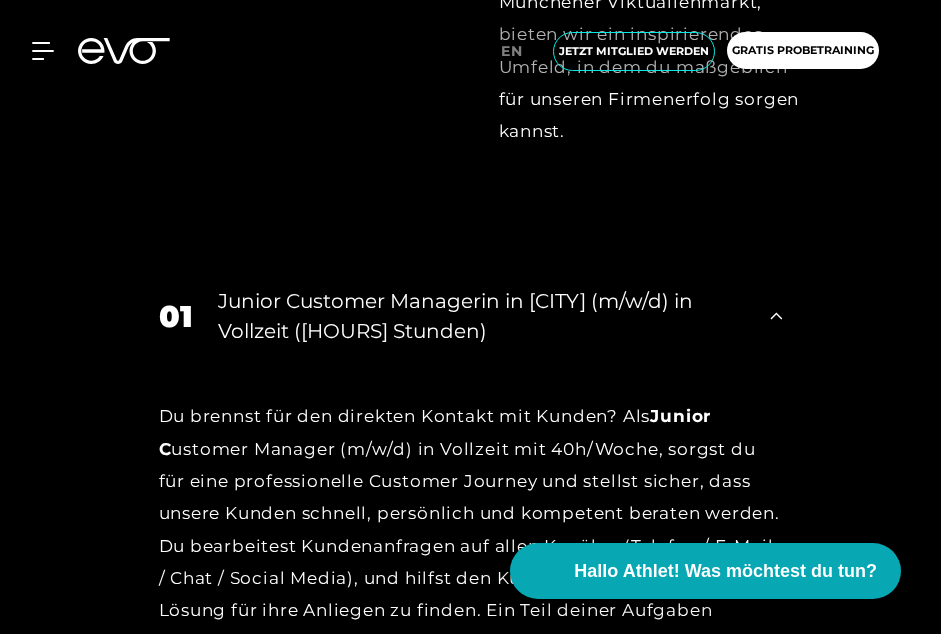 click on "Junior Customer Managerin in München (m/w/d) in Vollzeit (40 Stunden)" at bounding box center [482, 316] 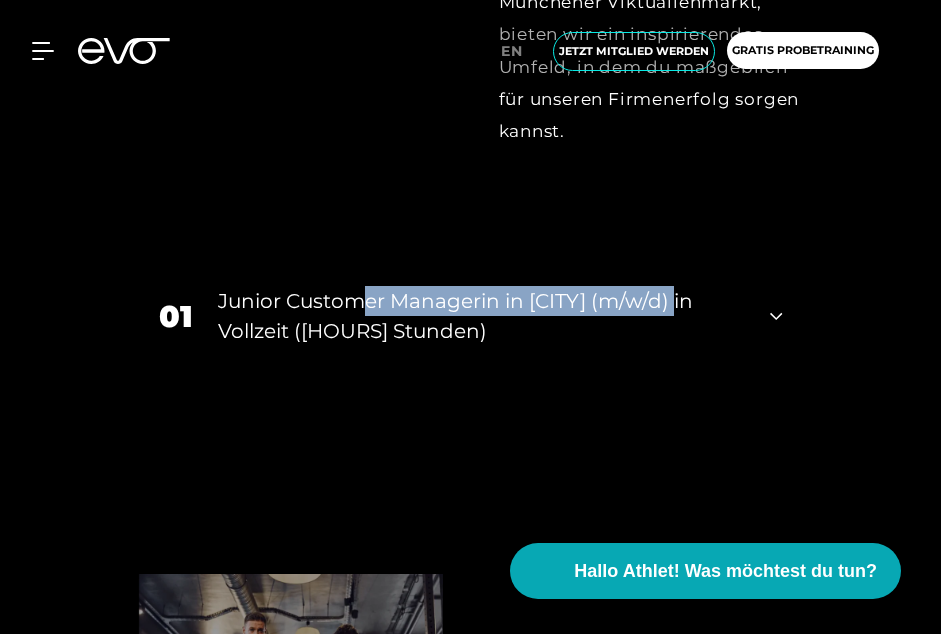 drag, startPoint x: 705, startPoint y: 291, endPoint x: 556, endPoint y: 298, distance: 149.16434 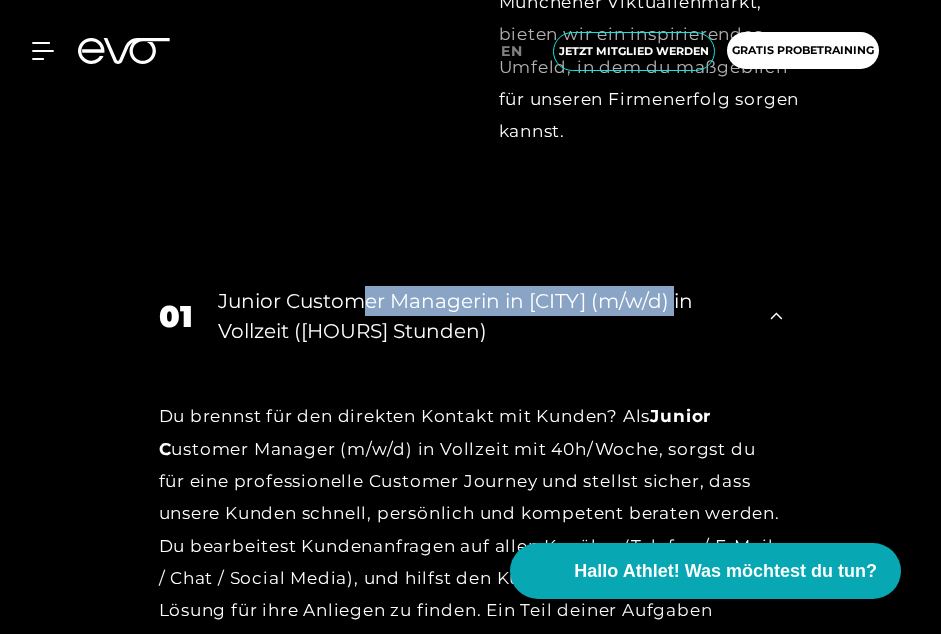 click on "Junior Customer Managerin in [CITY] (m/w/d) in Vollzeit (40 Stunden)" at bounding box center (482, 316) 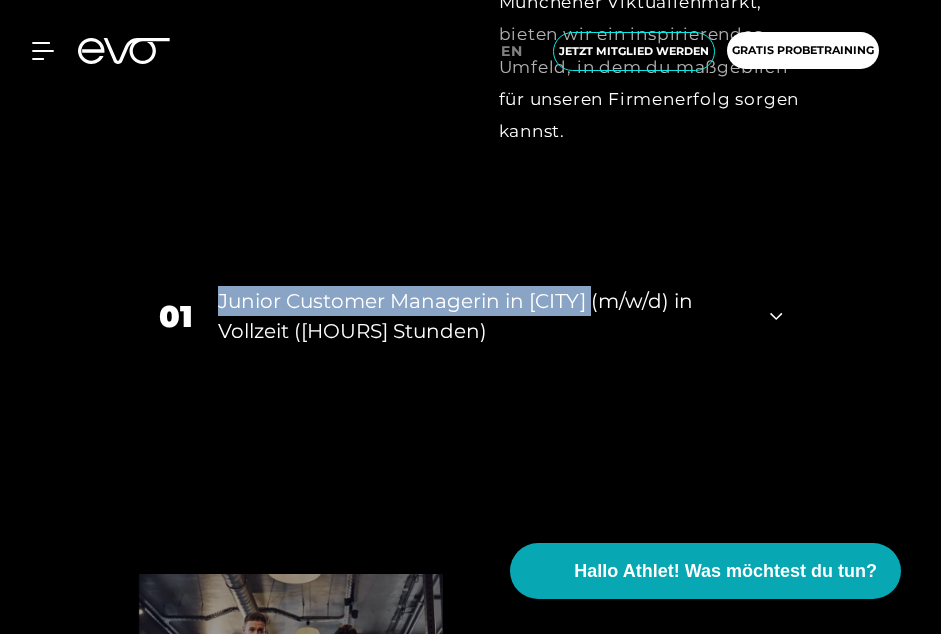drag, startPoint x: 623, startPoint y: 290, endPoint x: 219, endPoint y: 290, distance: 404 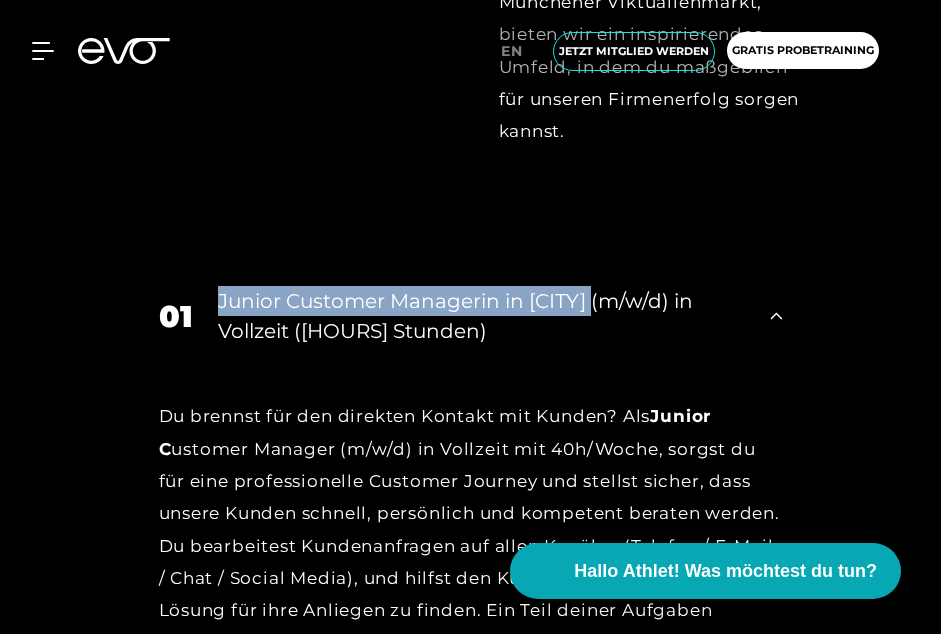 copy on "Junior Customer Managerin in München" 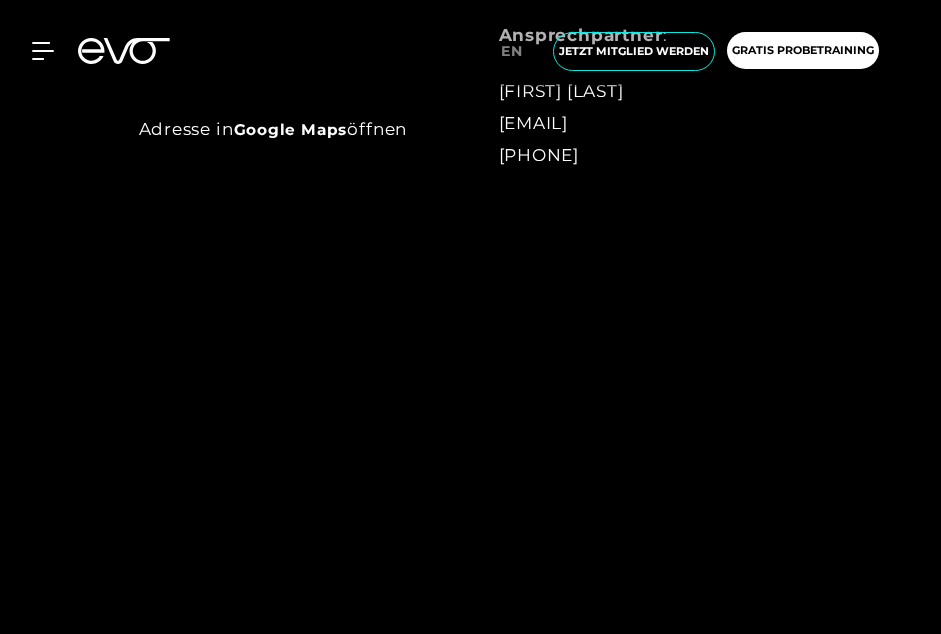 scroll, scrollTop: 1055, scrollLeft: 0, axis: vertical 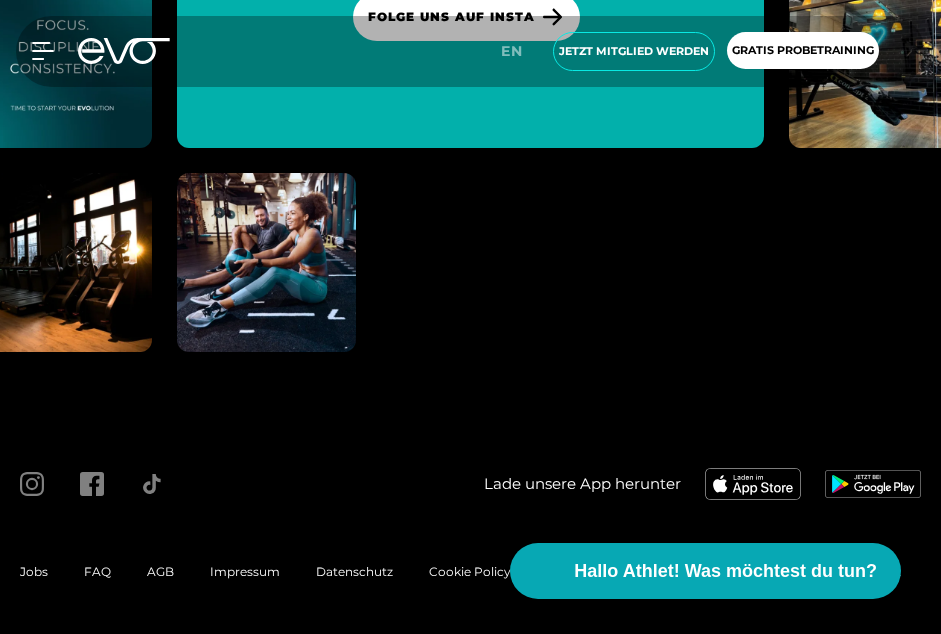 click on "Jobs" at bounding box center [34, 571] 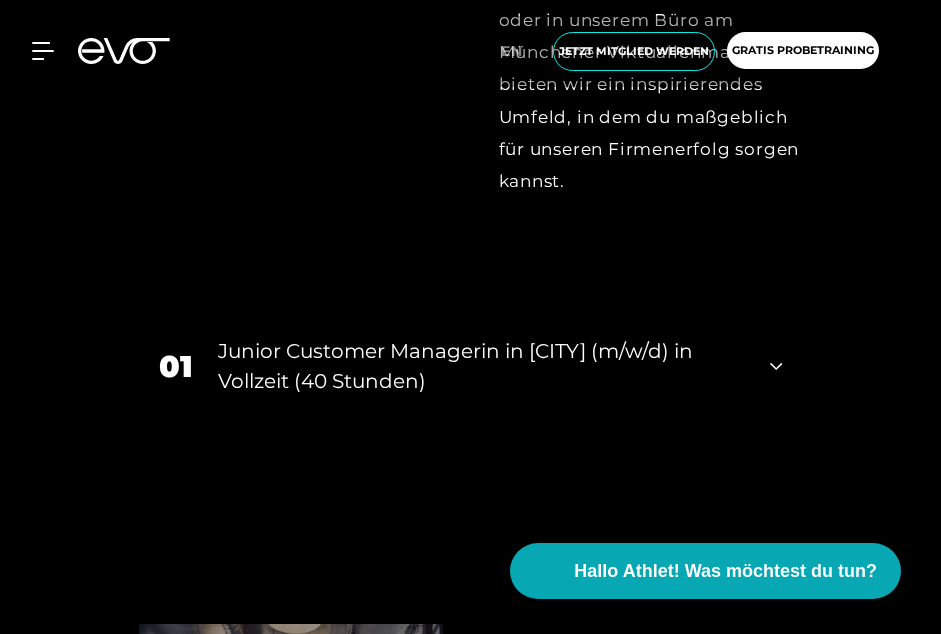 scroll, scrollTop: 7429, scrollLeft: 0, axis: vertical 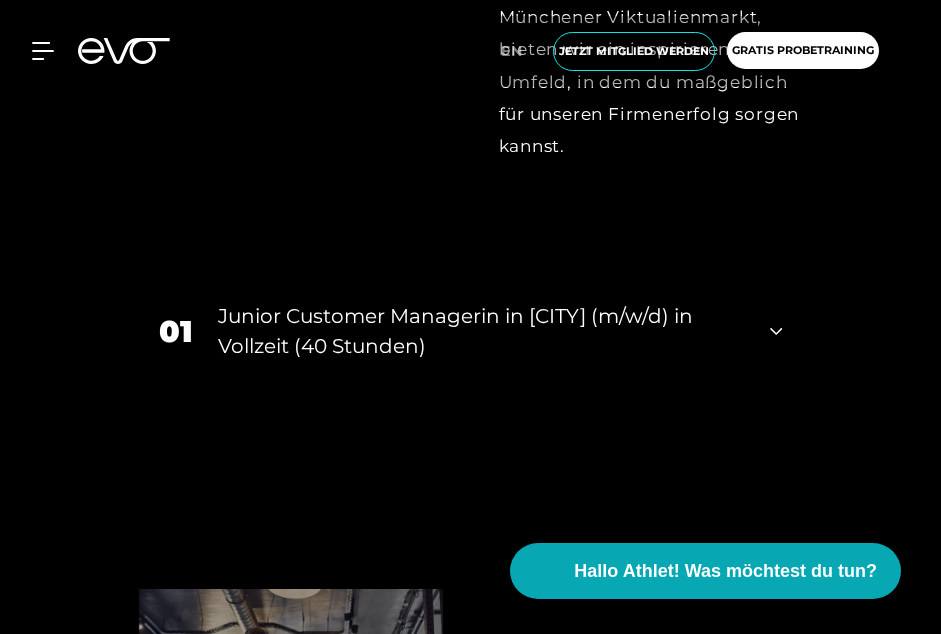 click on "Junior Customer Managerin in [CITY] (m/w/d) in Vollzeit (40 Stunden)" at bounding box center (482, 331) 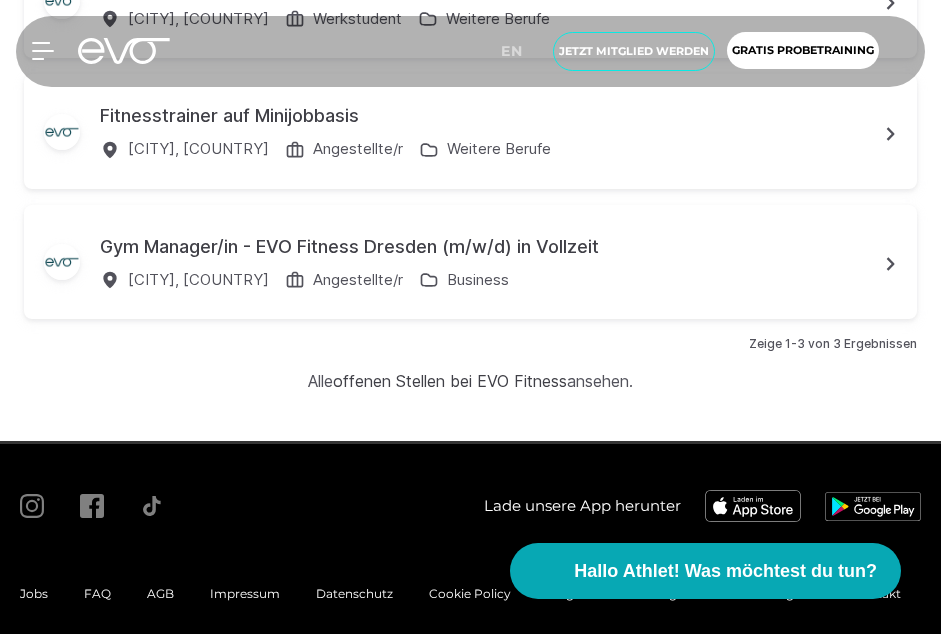 scroll, scrollTop: 12951, scrollLeft: 0, axis: vertical 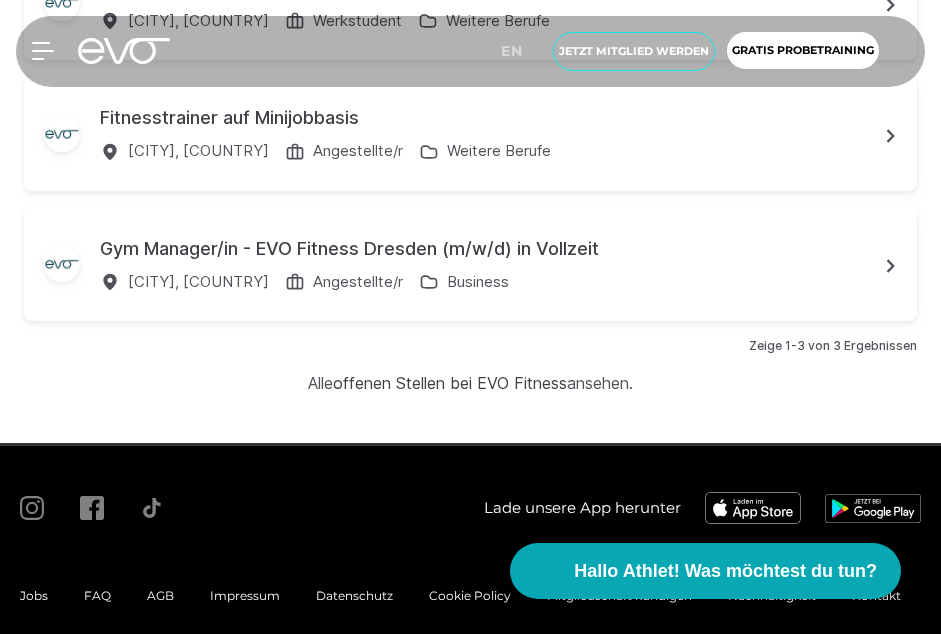click on "Impressum" at bounding box center [245, 595] 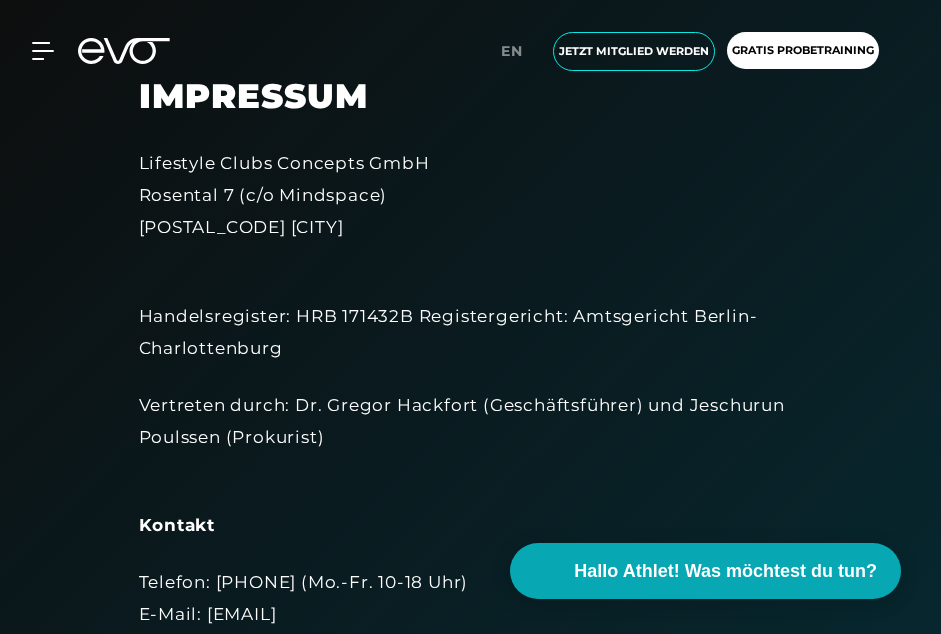 scroll, scrollTop: 71, scrollLeft: 0, axis: vertical 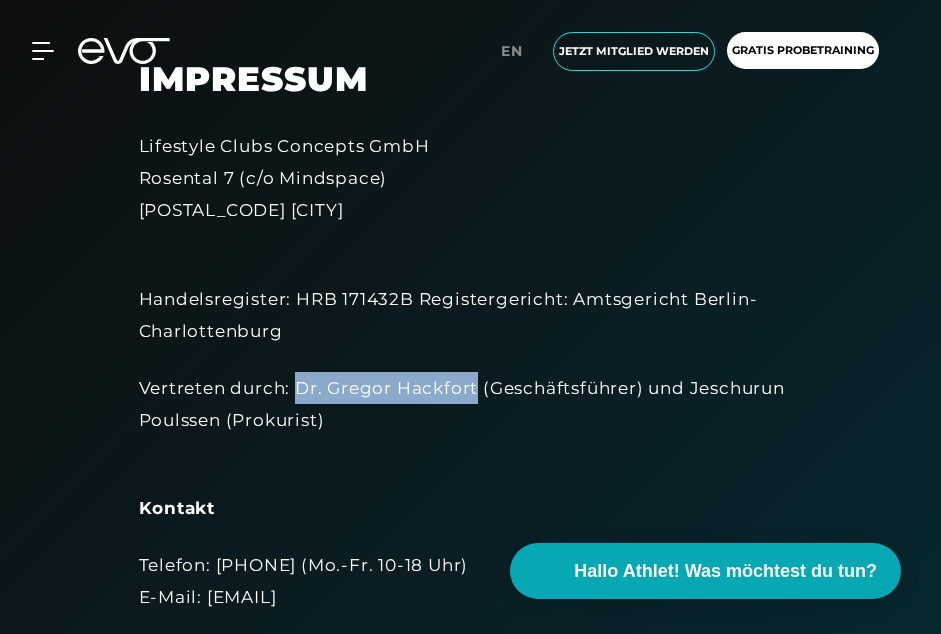 drag, startPoint x: 299, startPoint y: 384, endPoint x: 475, endPoint y: 381, distance: 176.02557 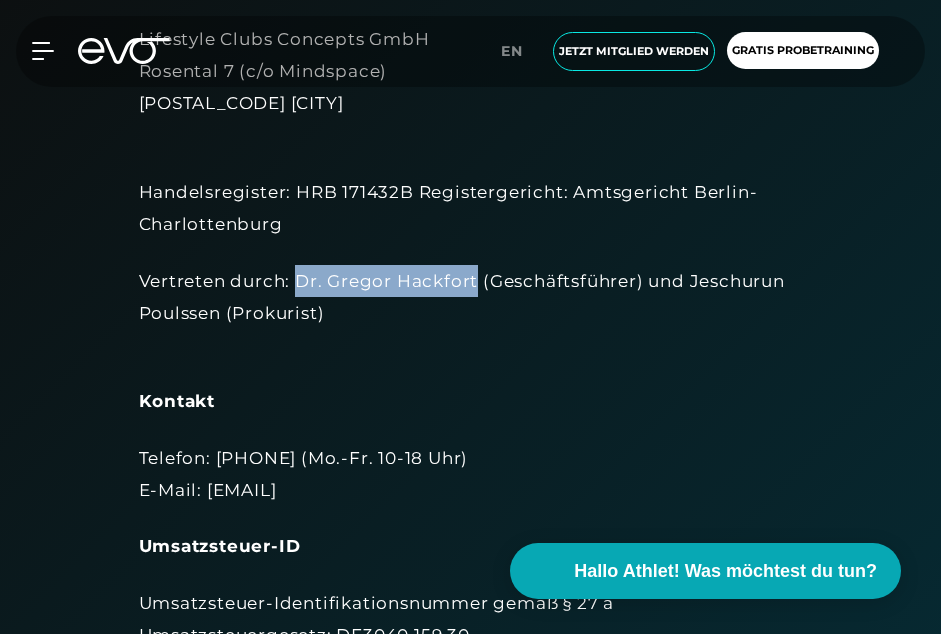 scroll, scrollTop: 182, scrollLeft: 0, axis: vertical 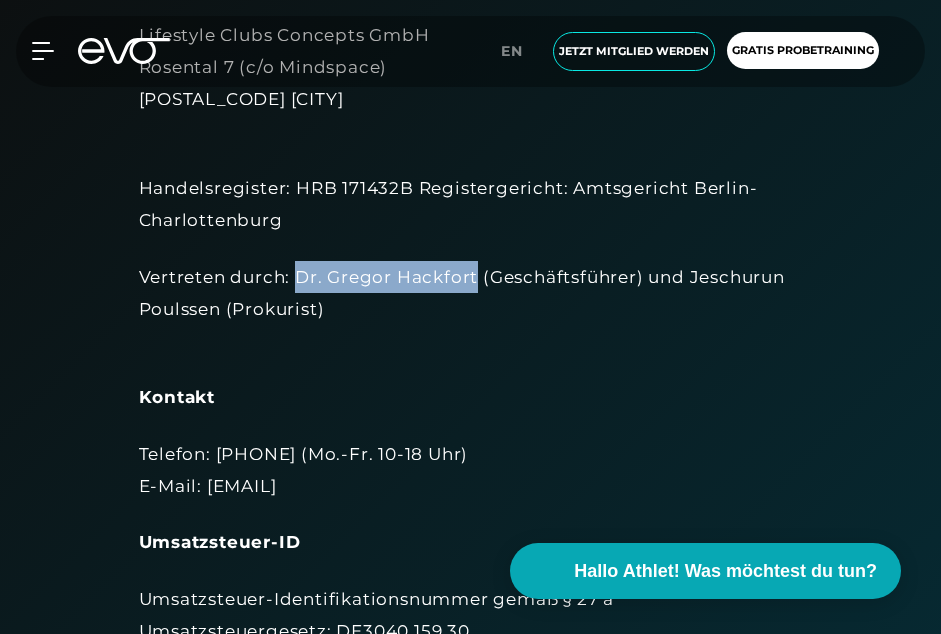 copy on "[TITLE] [FIRST] [LAST]" 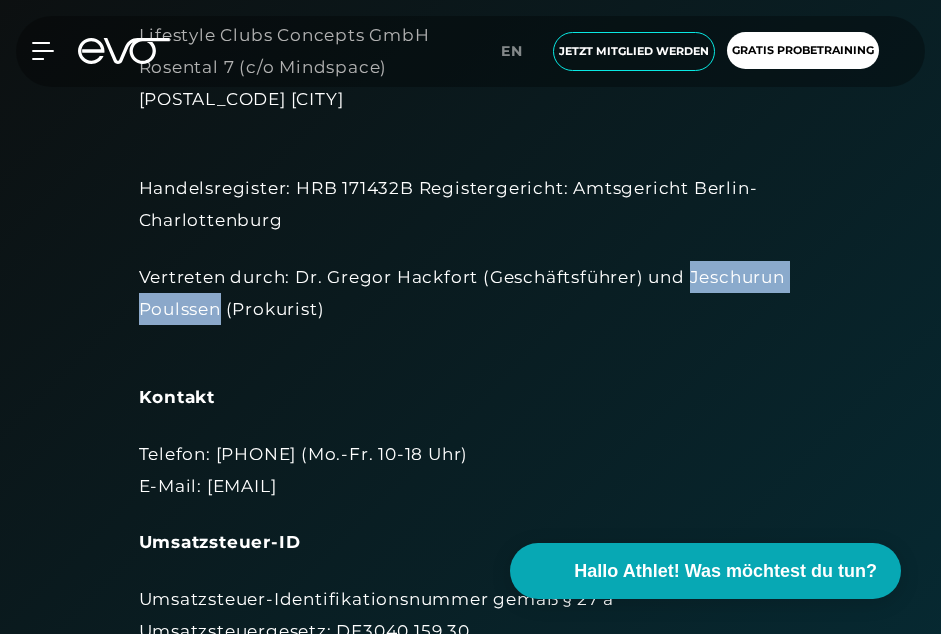 drag, startPoint x: 694, startPoint y: 271, endPoint x: 222, endPoint y: 307, distance: 473.37088 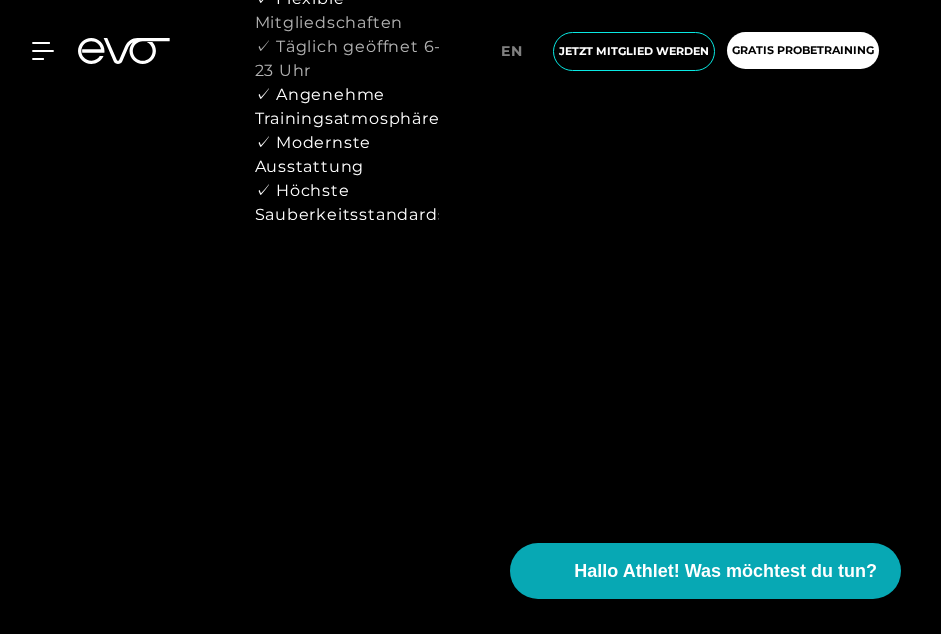 scroll, scrollTop: 0, scrollLeft: 0, axis: both 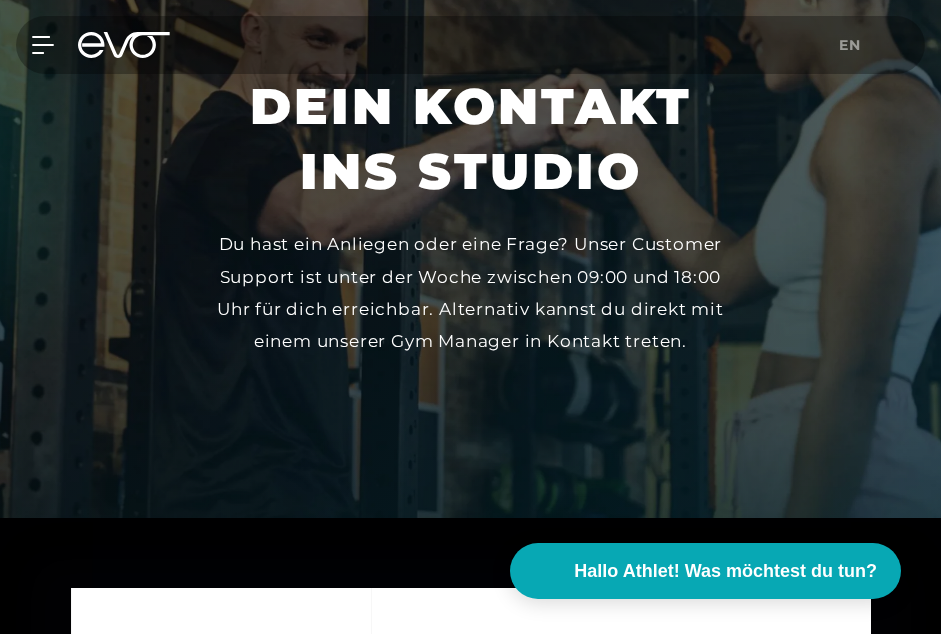 click on "MyEVO Login Über EVO Mitgliedschaften Probetraining TAGESPASS EVO Studios EVO Düsseldorf EVO Berlin EVO Hamburg EVO München EVO Wiesbaden EVO Training Personal Training Magazin Expansion Kontakt Häufige Fragen Back Clubs MYEVO LOGIN  en Jetzt Mitglied werden Gratis Probetraining MyEVO Login Über EVO Mitgliedschaften Probetraining TAGESPASS EVO Studios EVO Düsseldorf EVO Berlin EVO Hamburg EVO München EVO Wiesbaden EVO Training Personal Training Magazin Expansion Kontakt Häufige Fragen Back" at bounding box center (470, 45) 